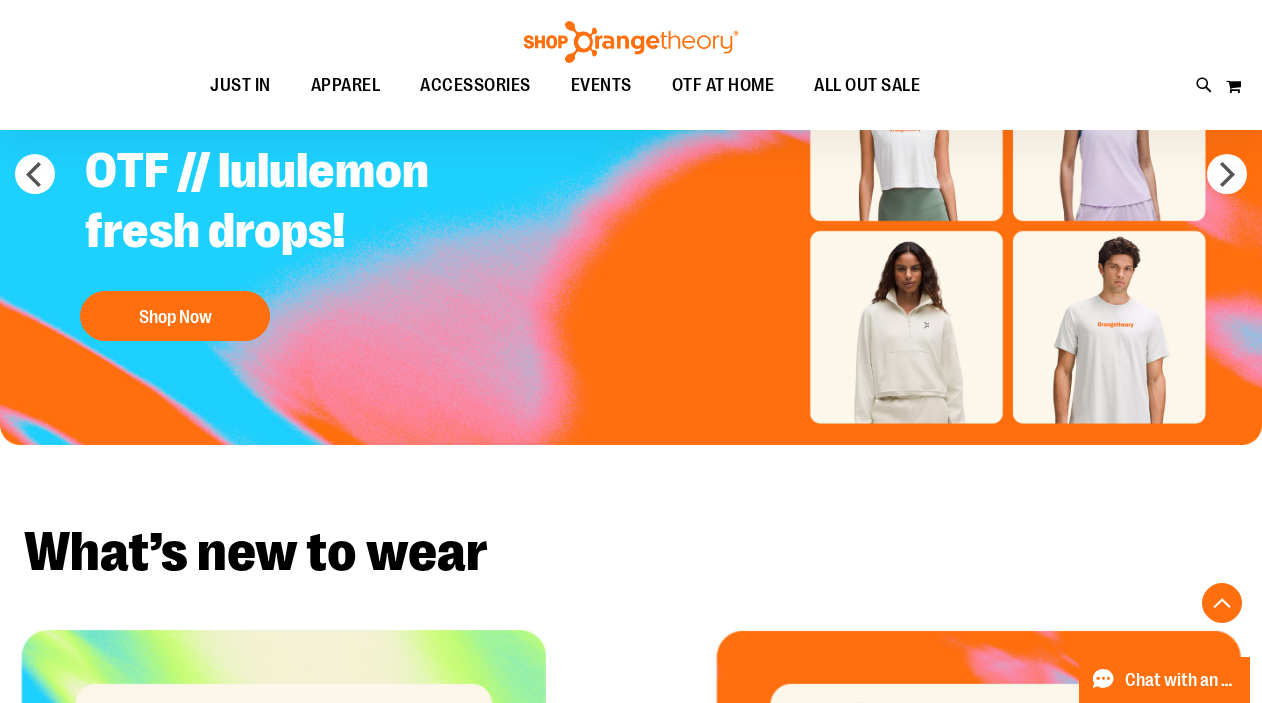 scroll, scrollTop: 0, scrollLeft: 0, axis: both 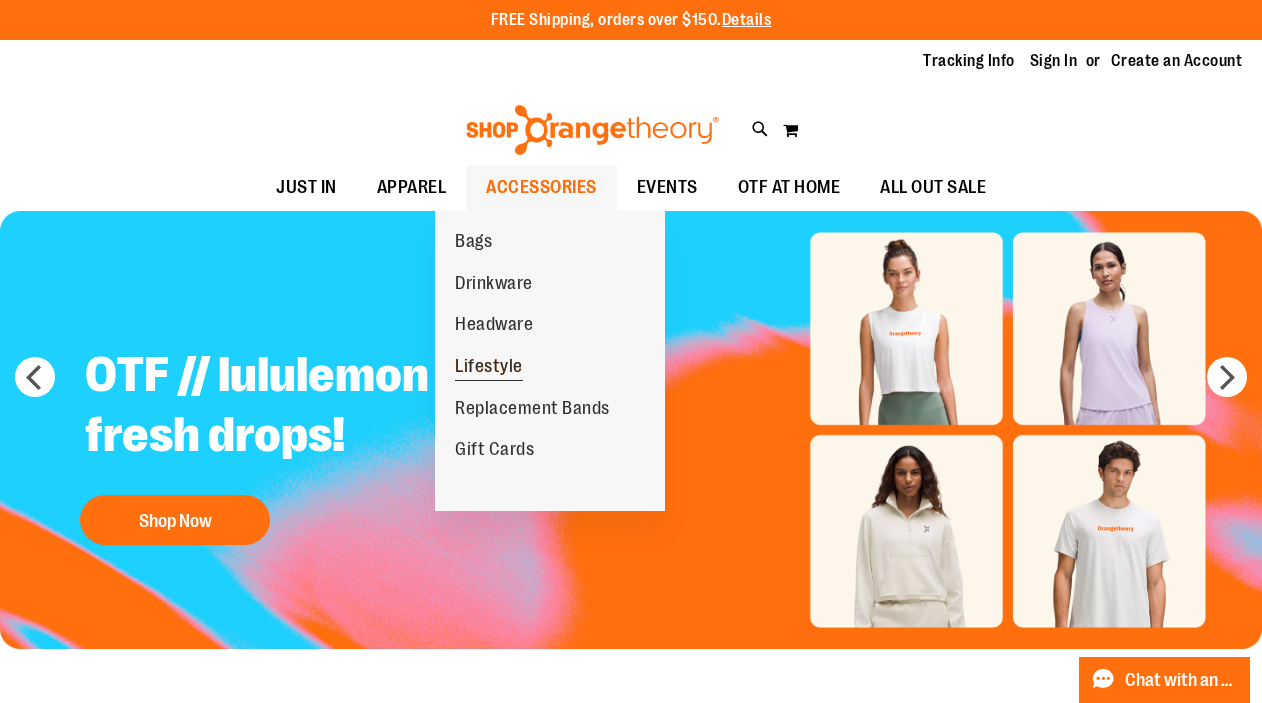 type on "**********" 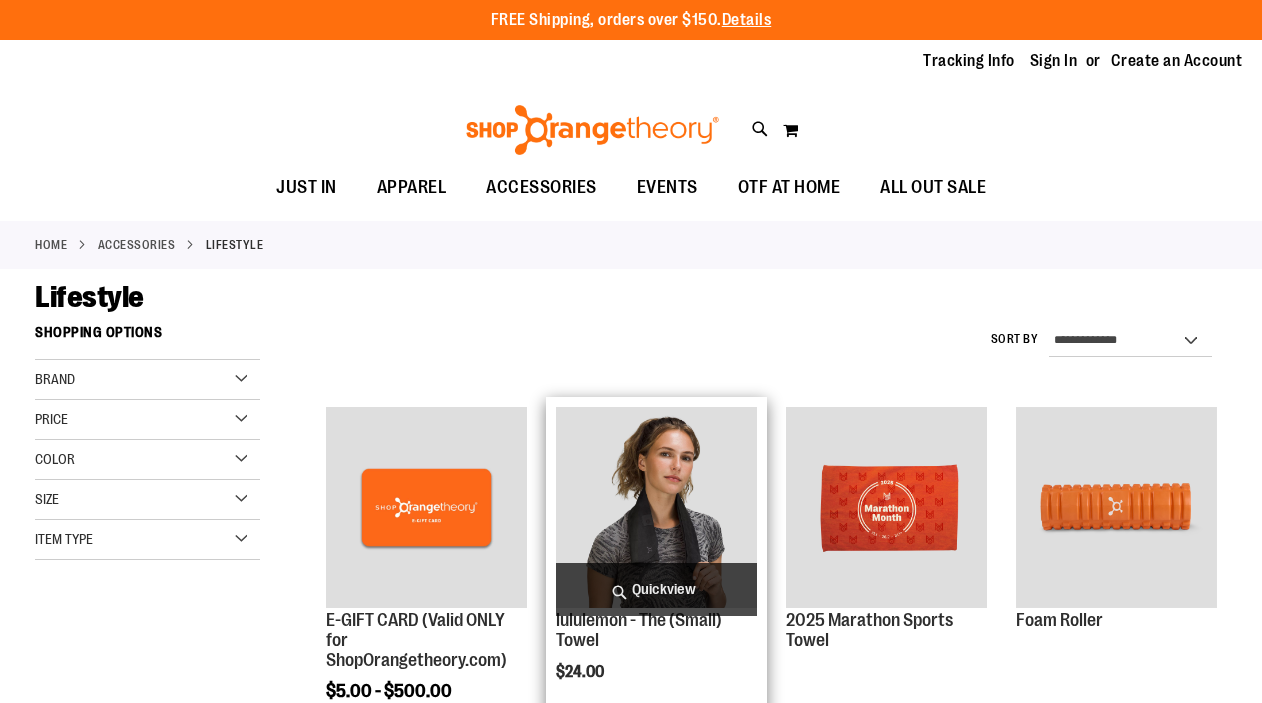 scroll, scrollTop: 0, scrollLeft: 0, axis: both 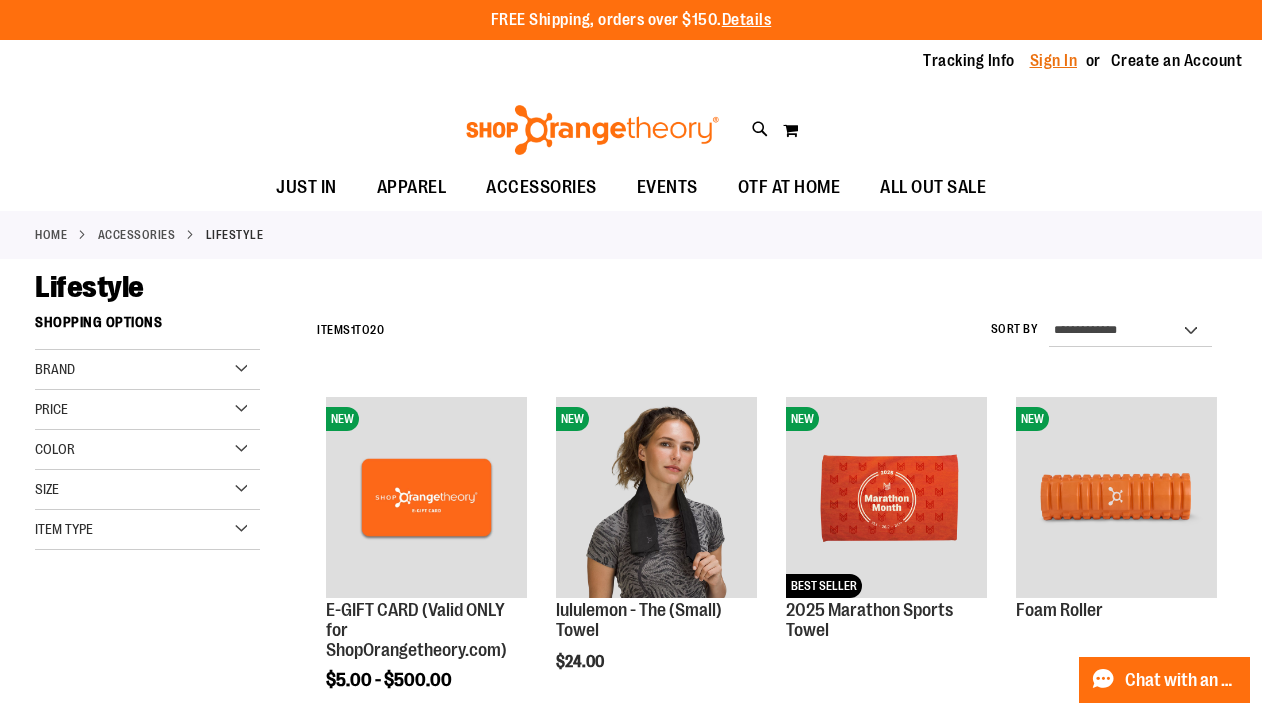 type on "**********" 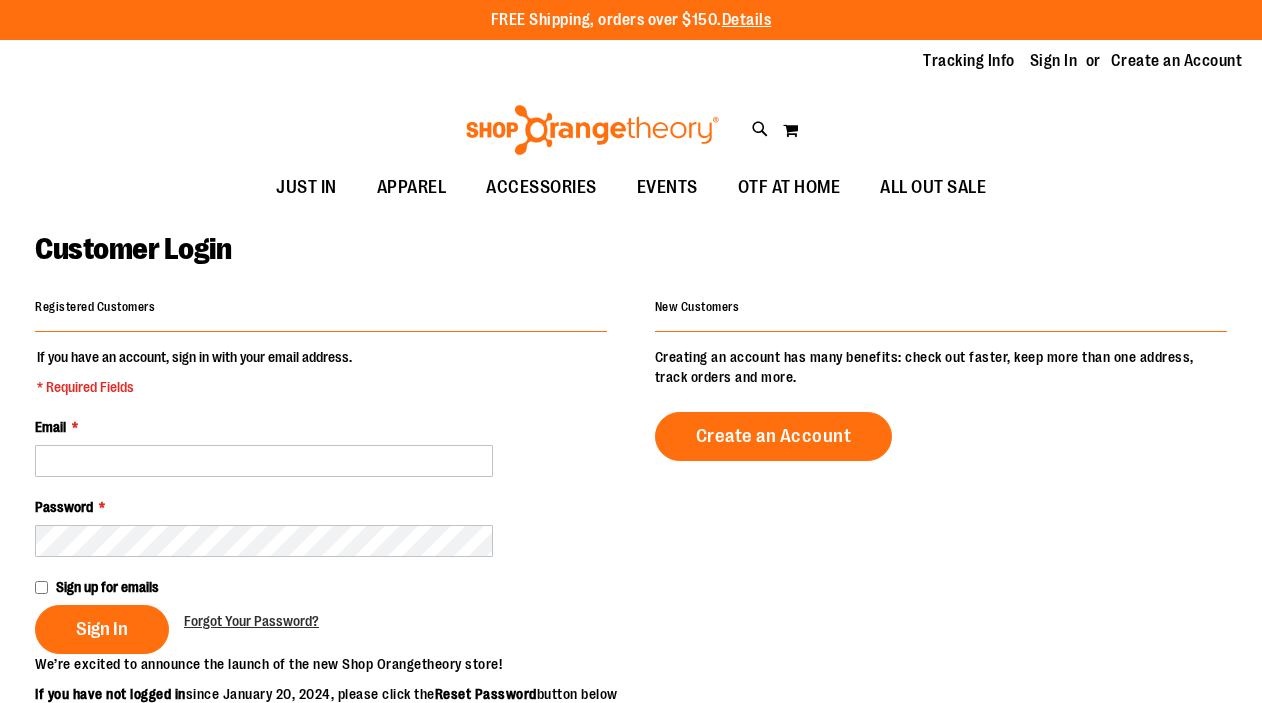 scroll, scrollTop: 0, scrollLeft: 0, axis: both 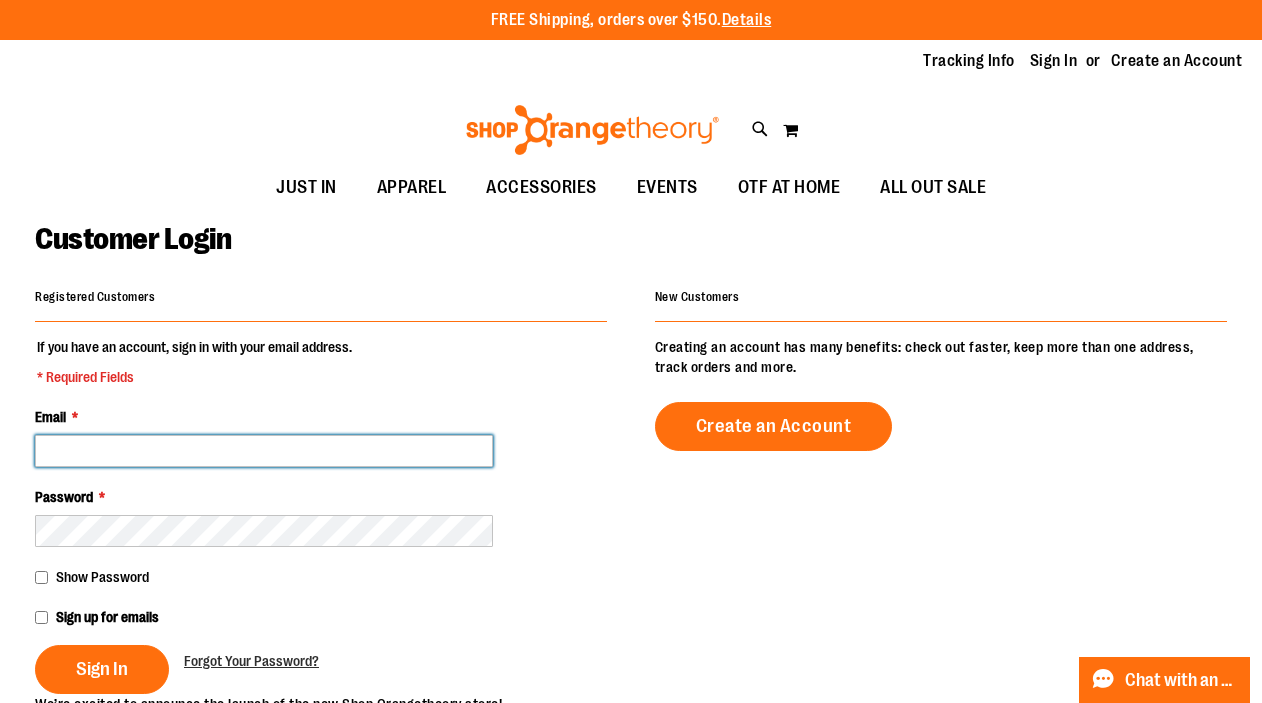 type on "**********" 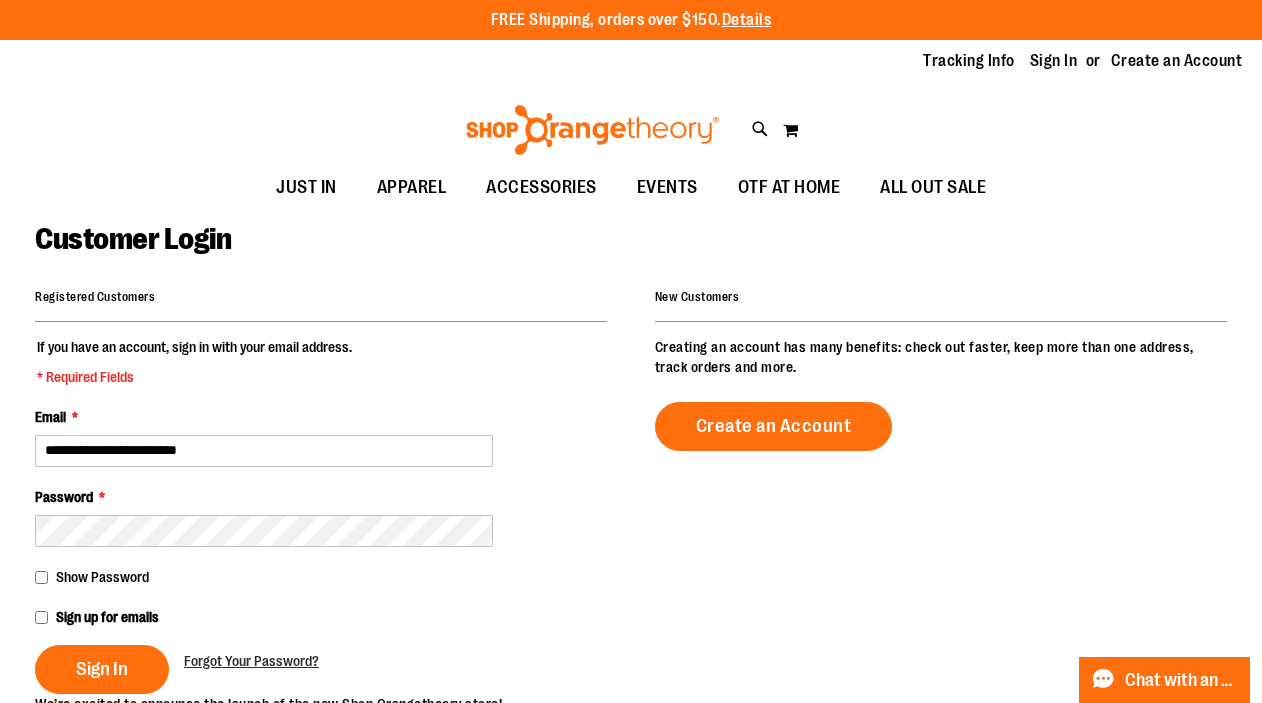 type on "**********" 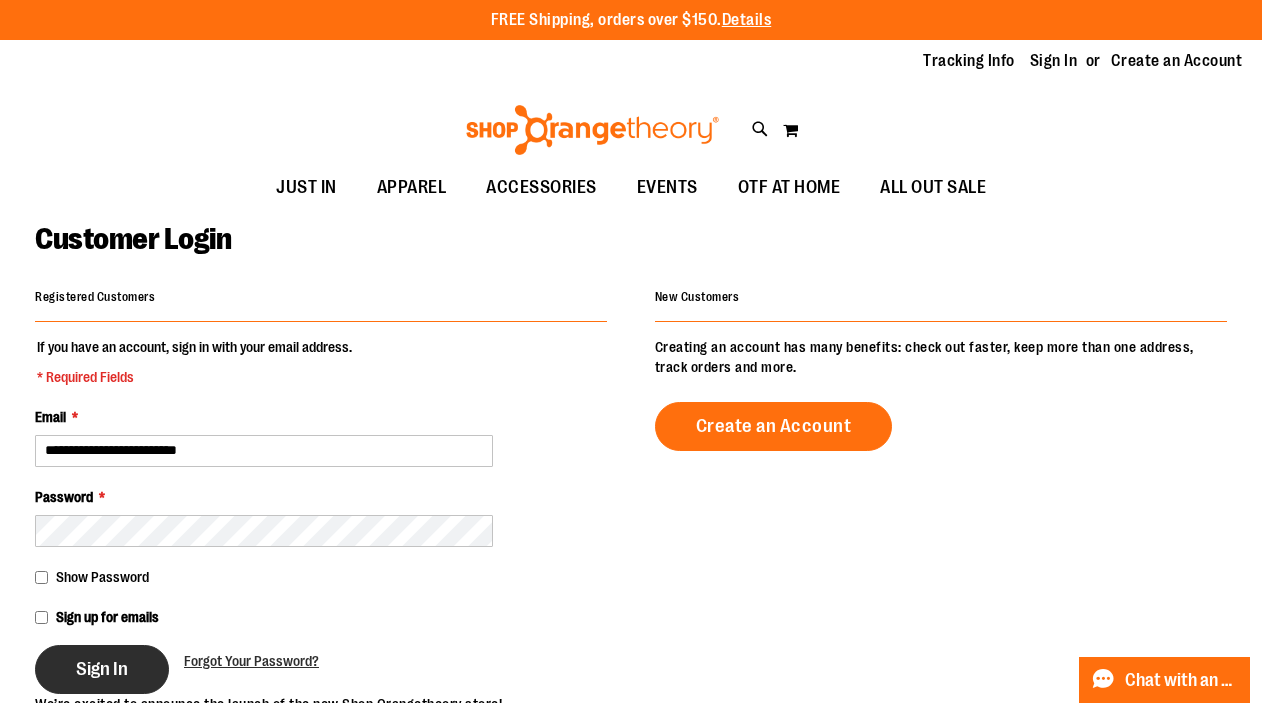 click on "Sign In" at bounding box center [102, 669] 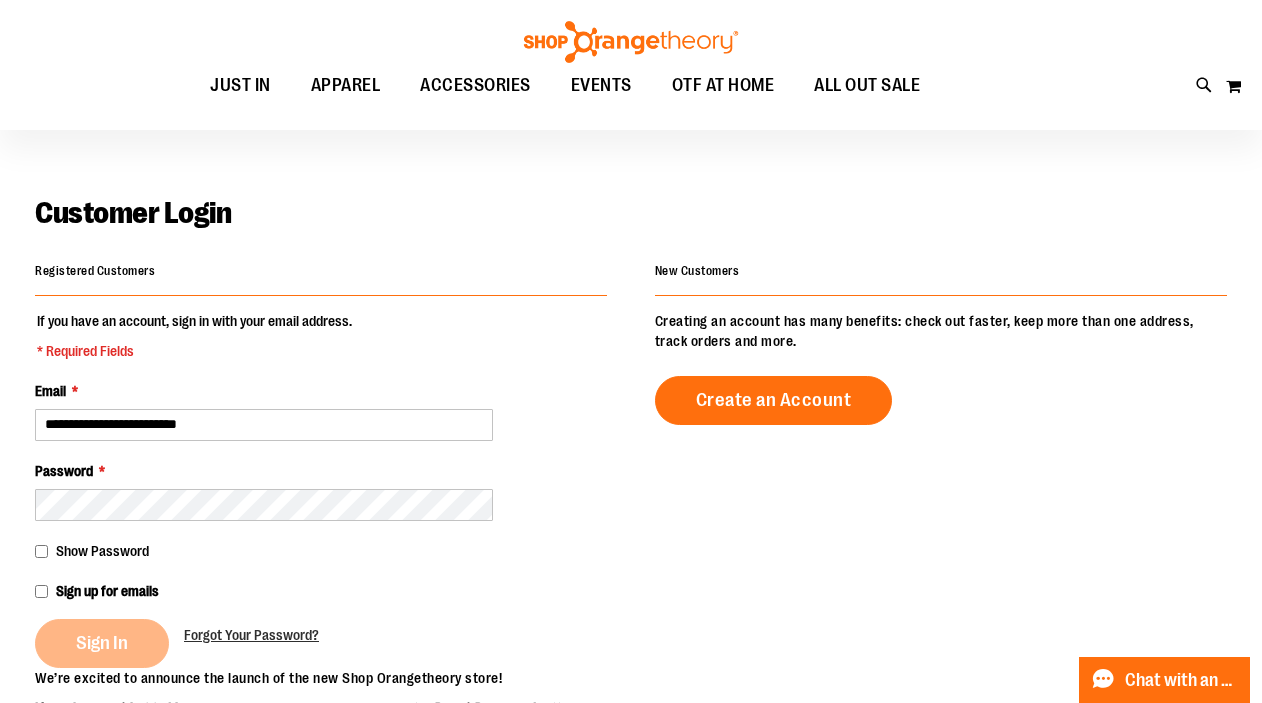 scroll, scrollTop: 27, scrollLeft: 0, axis: vertical 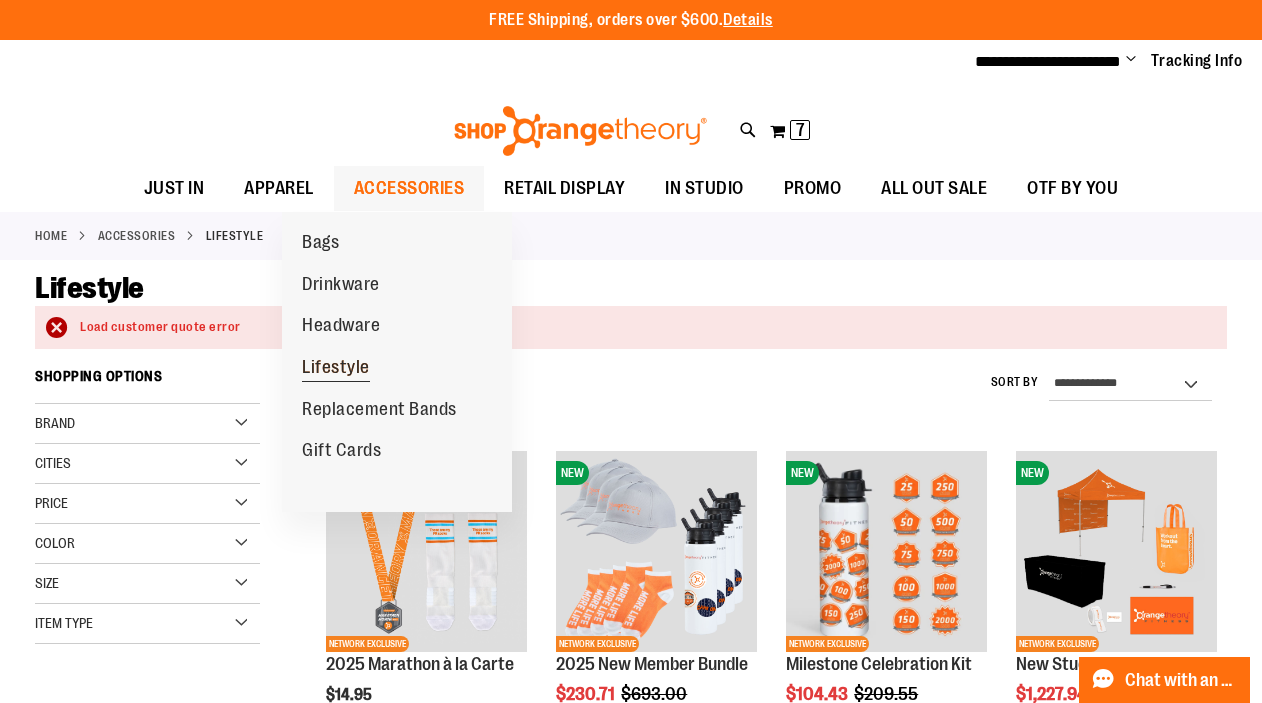 type on "**********" 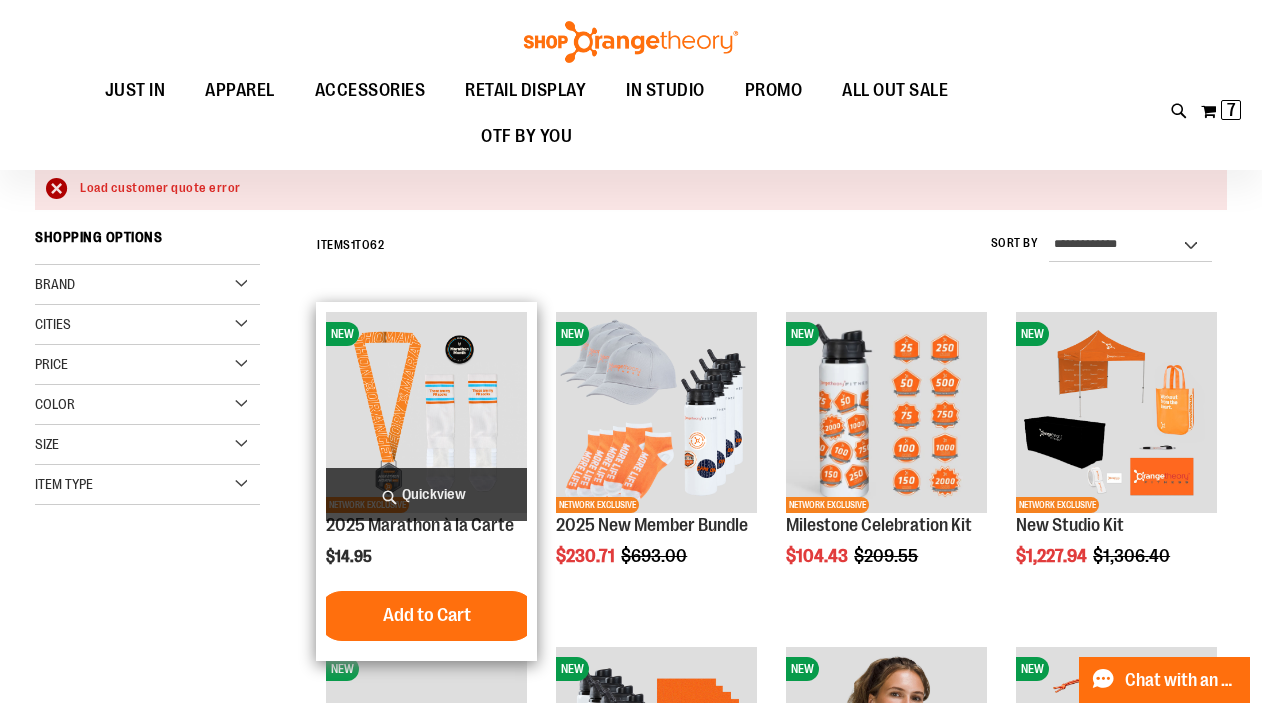 scroll, scrollTop: 306, scrollLeft: 0, axis: vertical 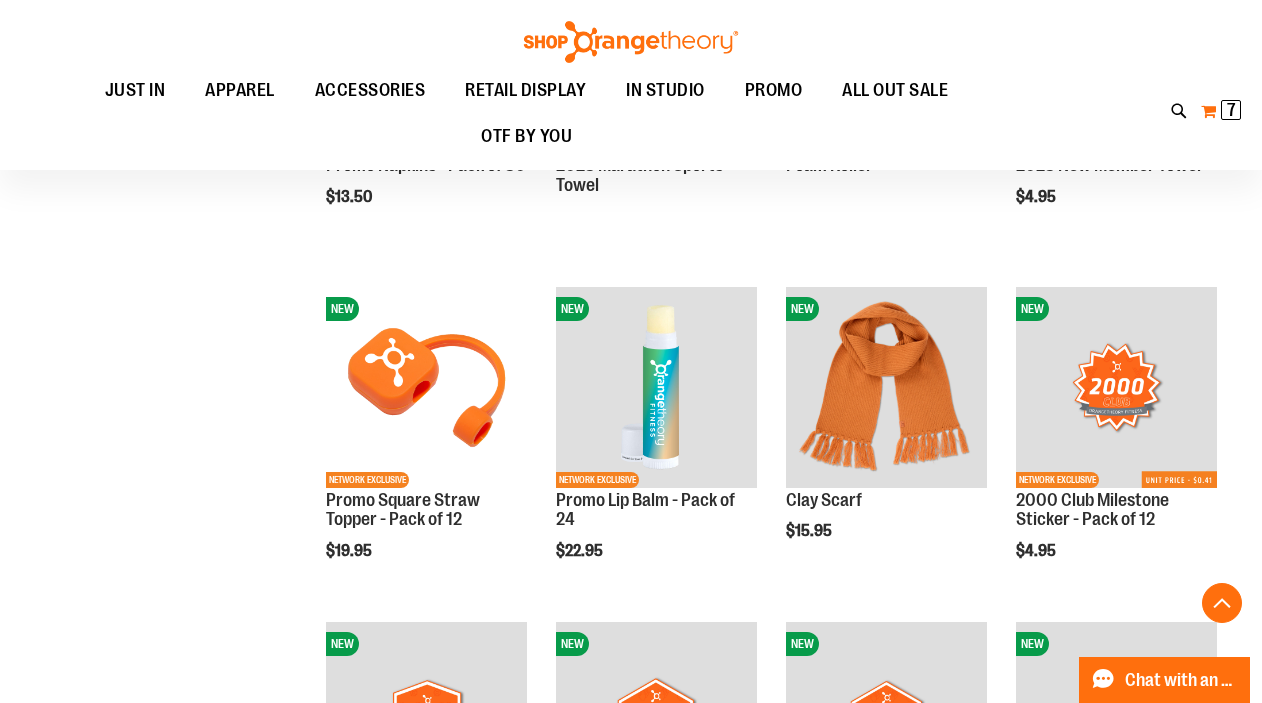 type on "**********" 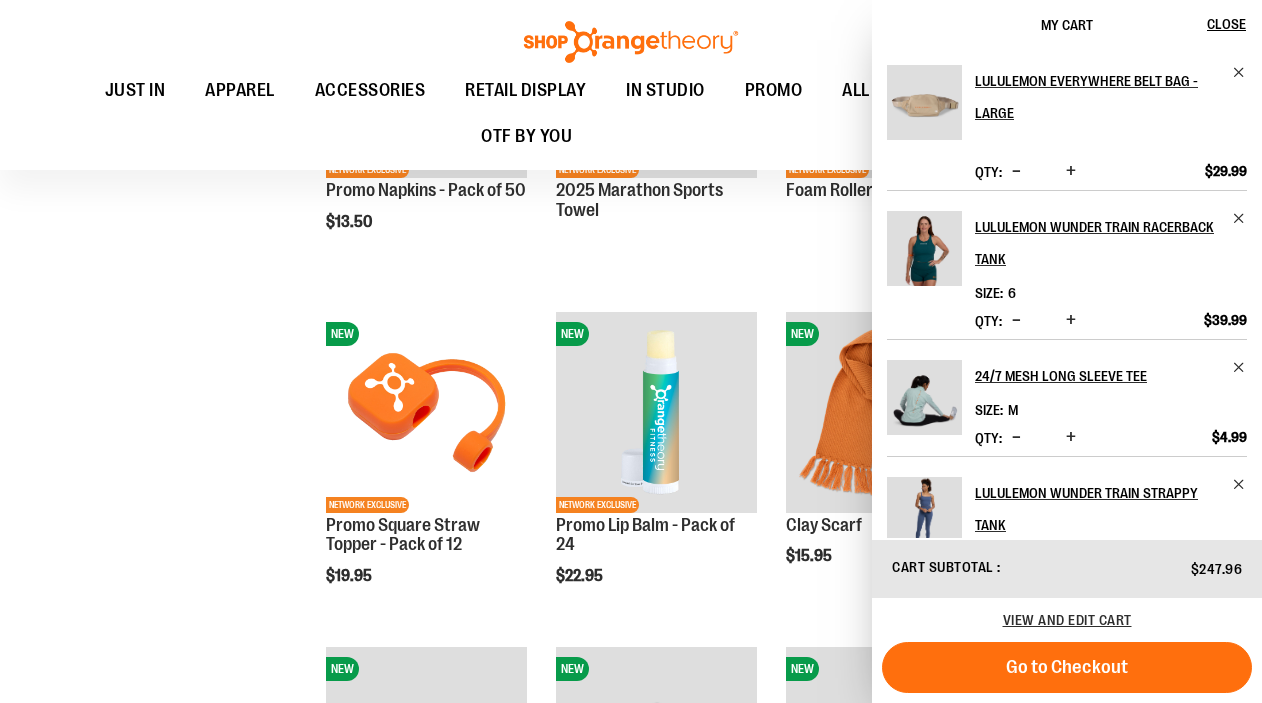 scroll, scrollTop: 1194, scrollLeft: 0, axis: vertical 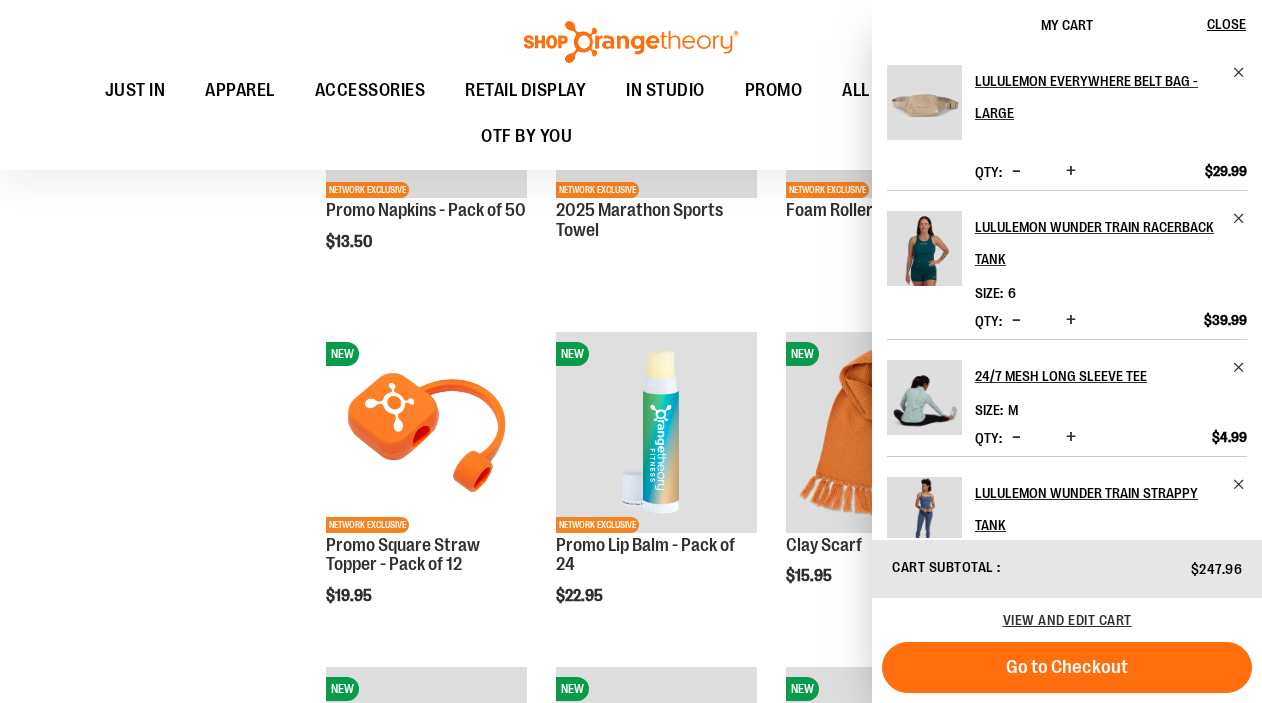 click on "**********" at bounding box center [631, 508] 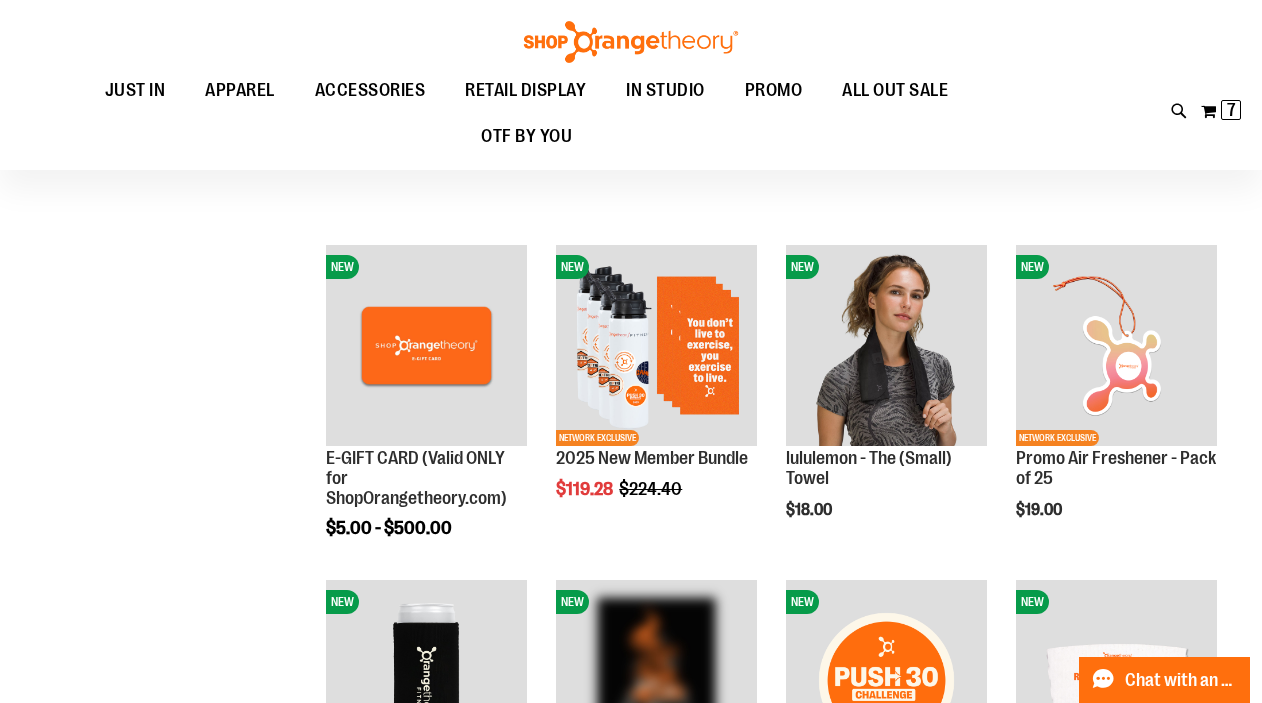 scroll, scrollTop: 46, scrollLeft: 0, axis: vertical 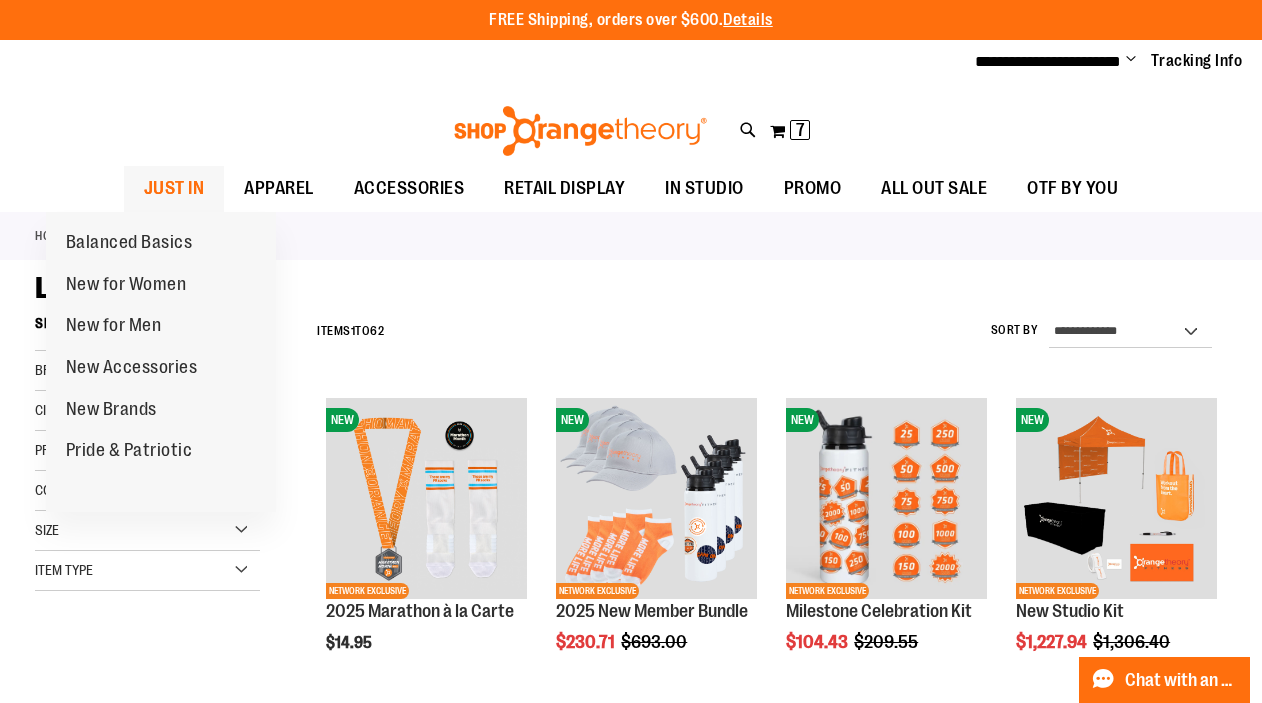 click on "JUST IN" at bounding box center (174, 188) 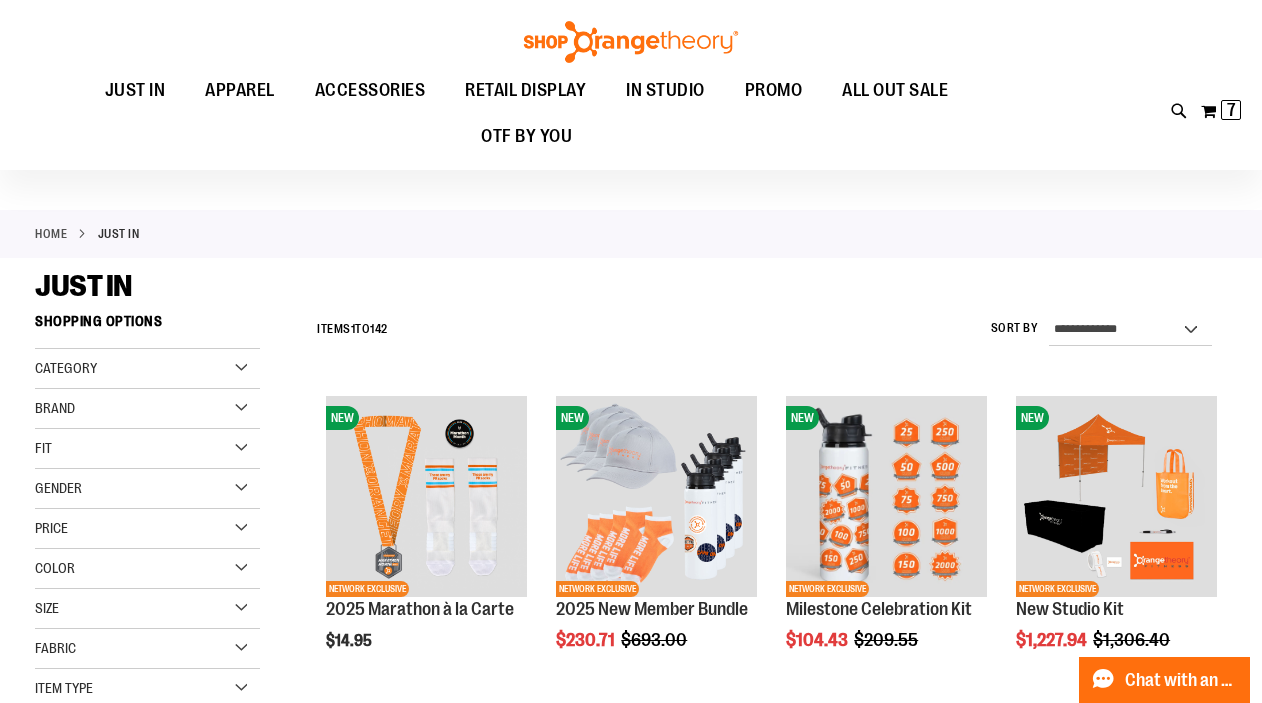 scroll, scrollTop: 12, scrollLeft: 0, axis: vertical 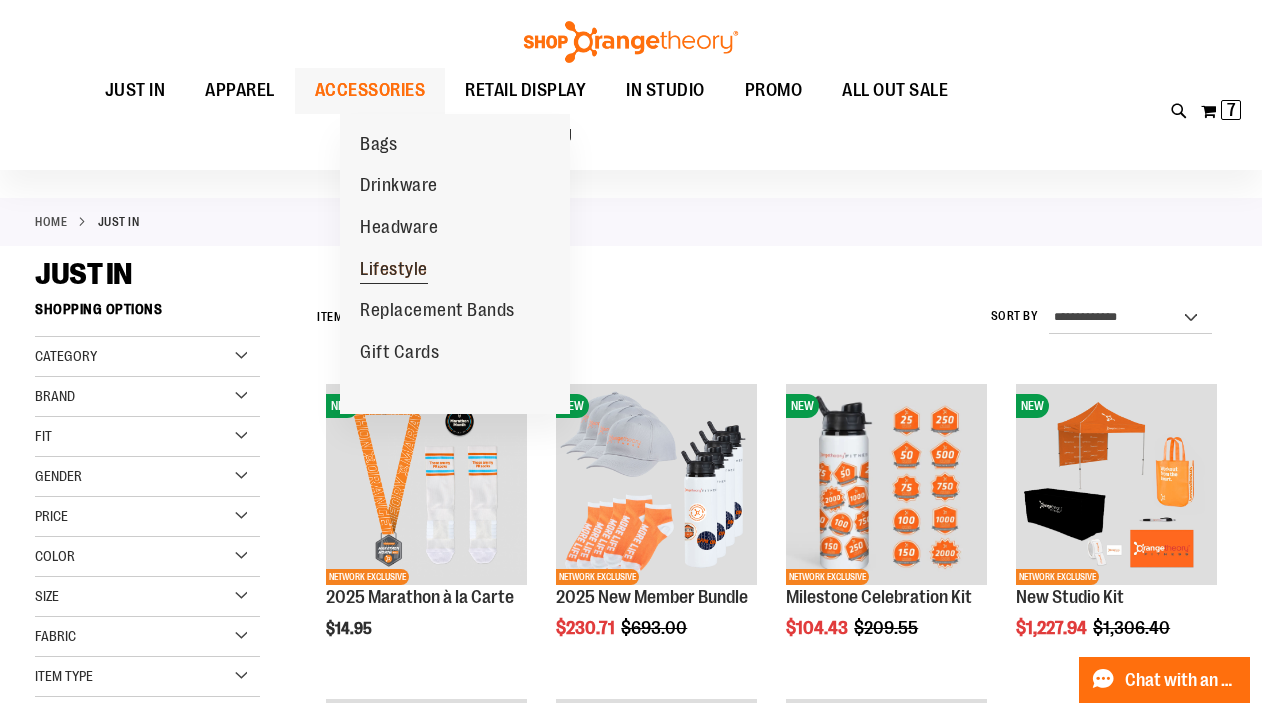 type on "**********" 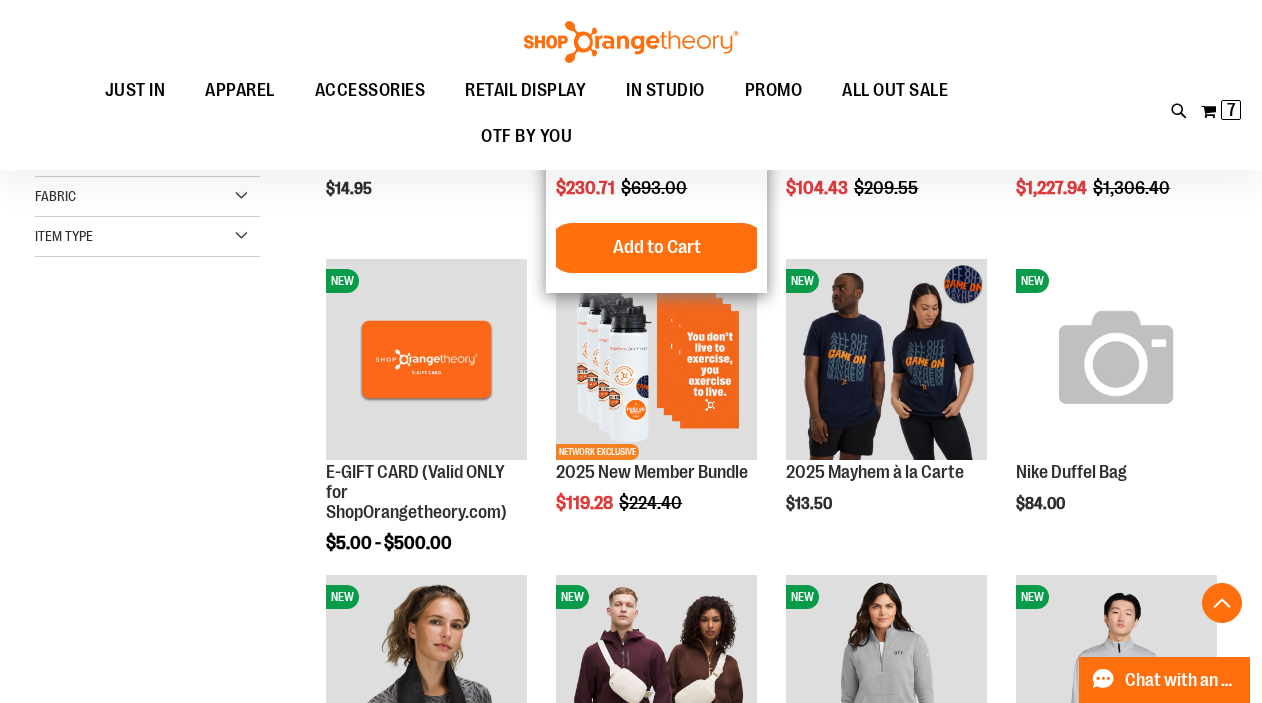 scroll, scrollTop: 511, scrollLeft: 0, axis: vertical 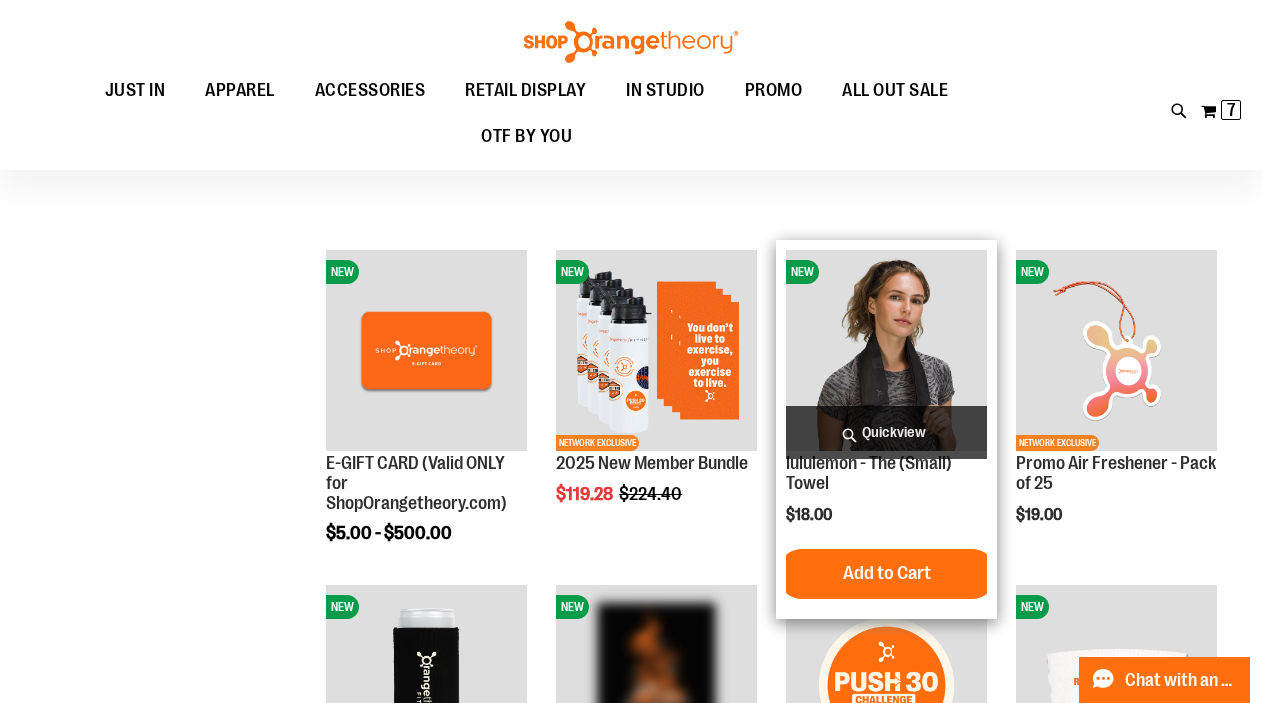 type on "**********" 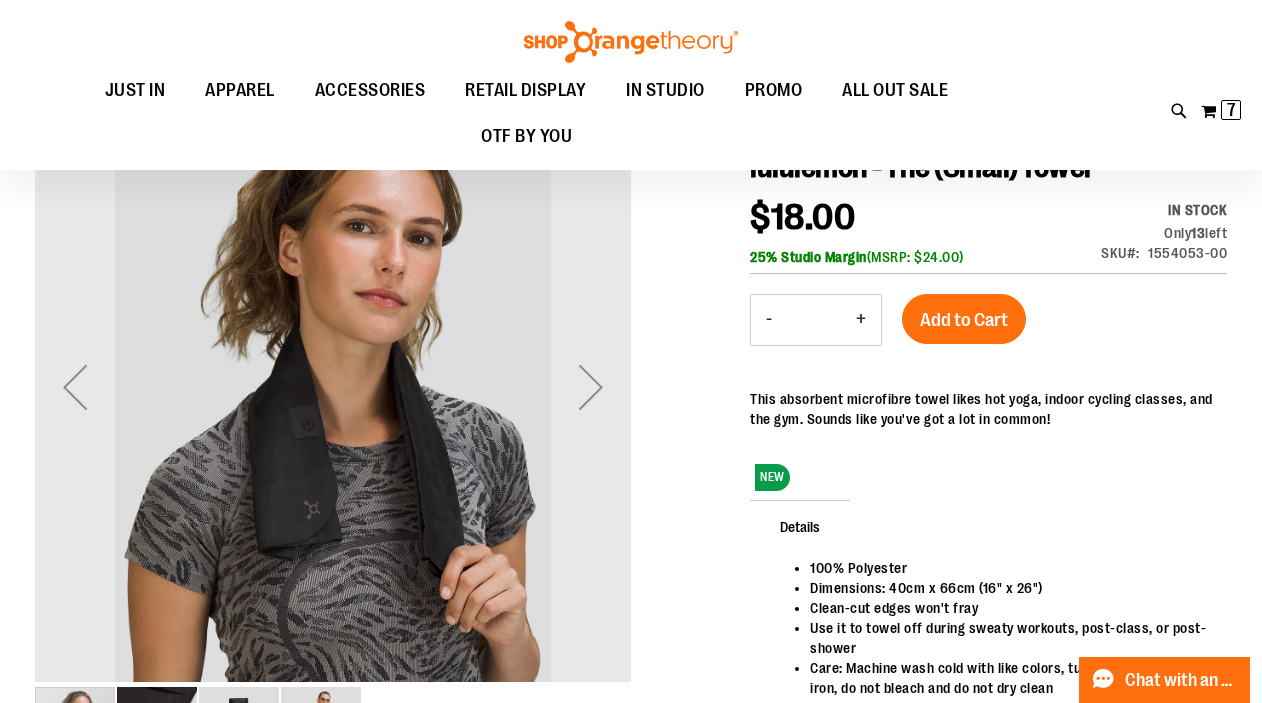 scroll, scrollTop: 198, scrollLeft: 0, axis: vertical 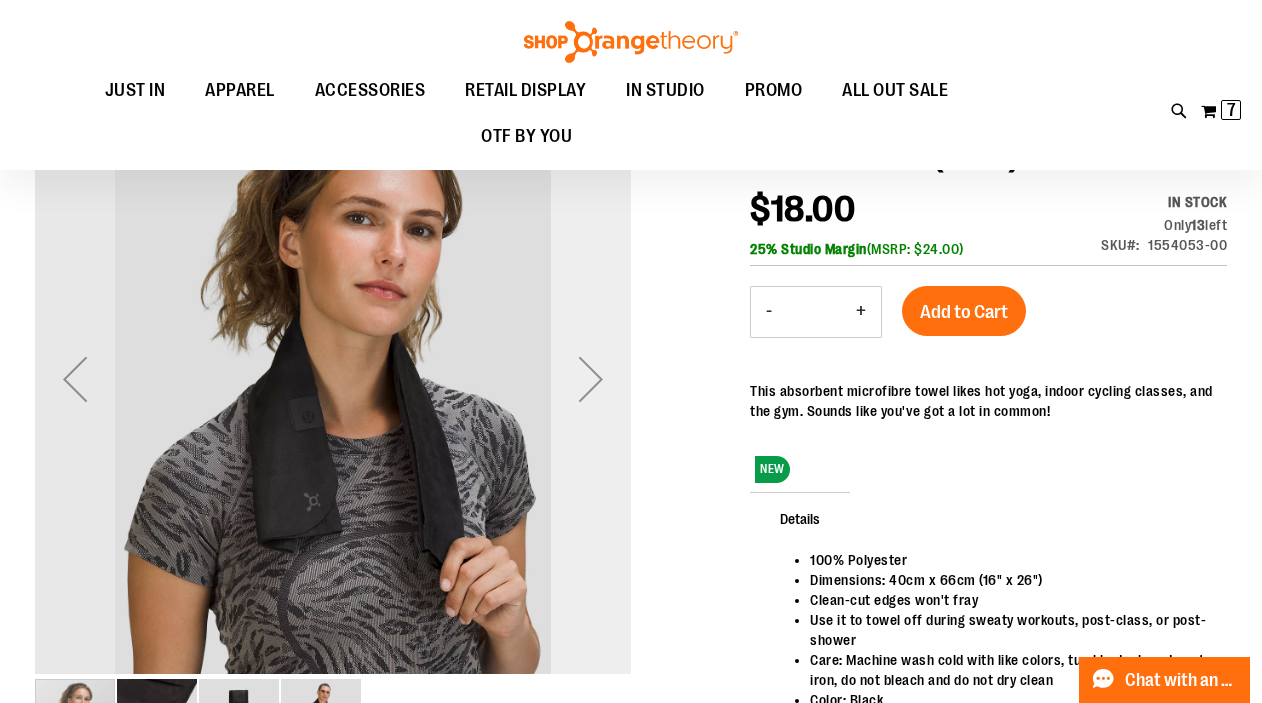 type on "**********" 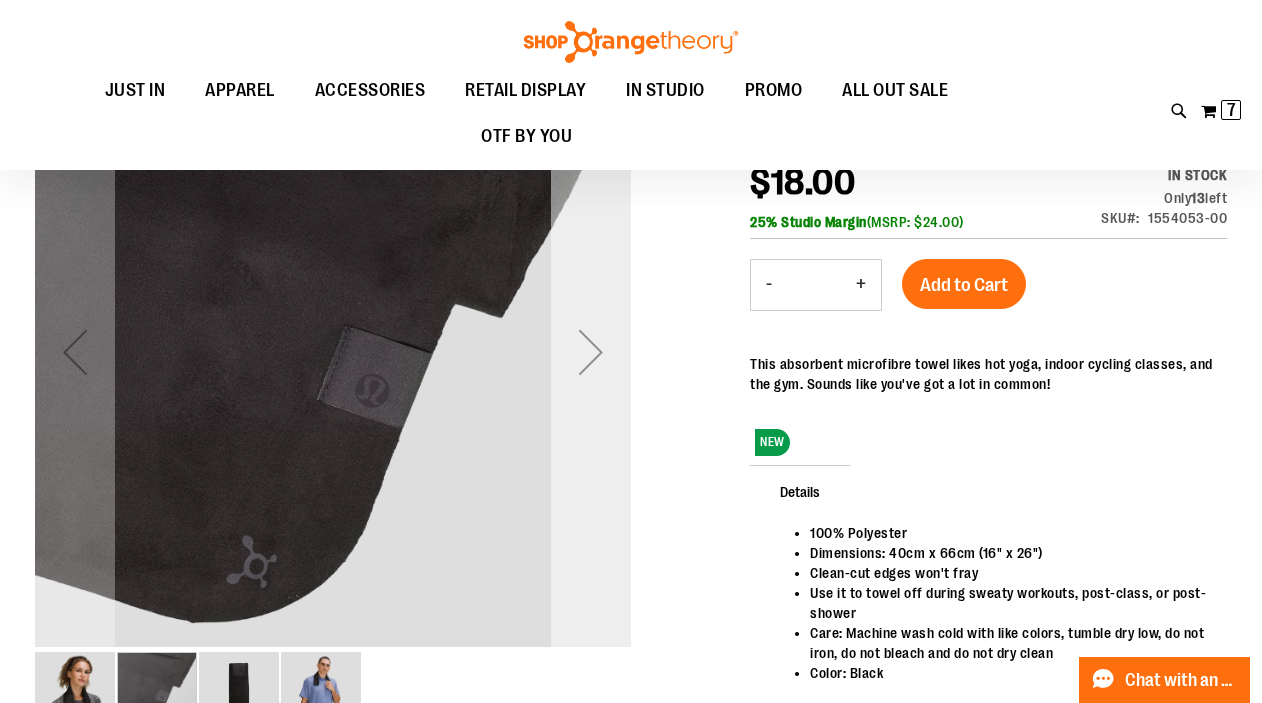 scroll, scrollTop: 350, scrollLeft: 0, axis: vertical 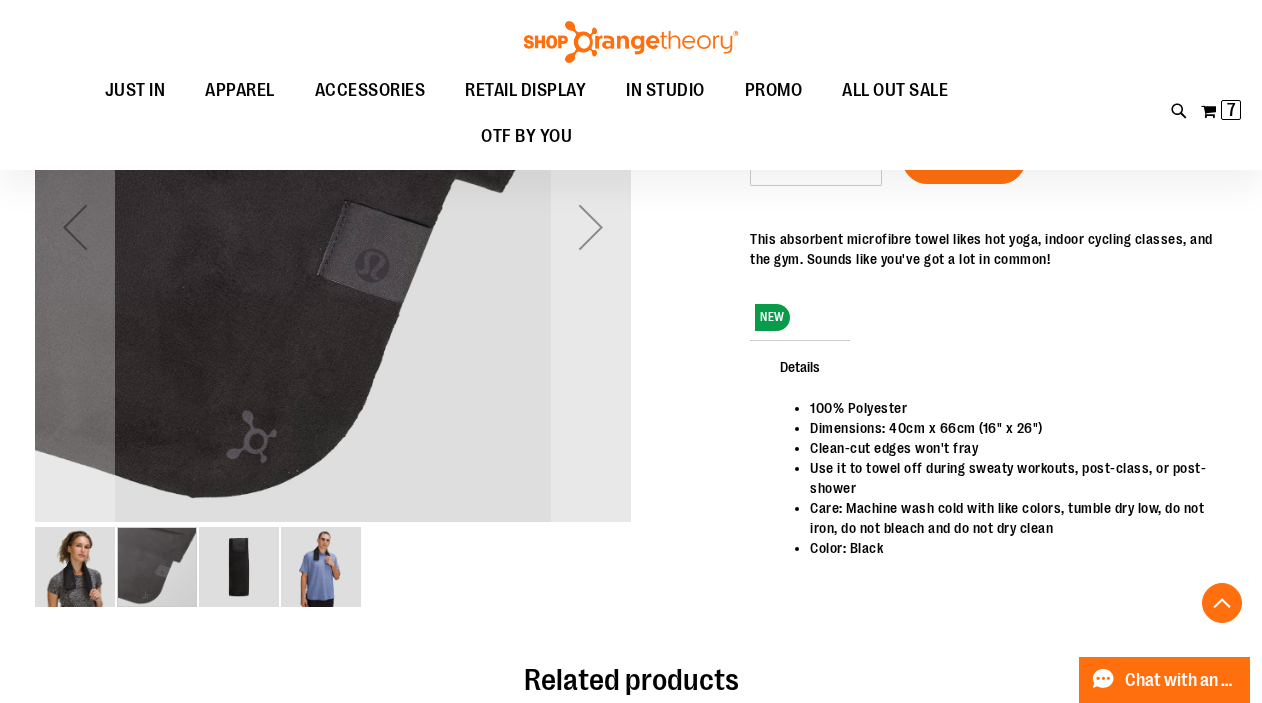 click at bounding box center [239, 567] 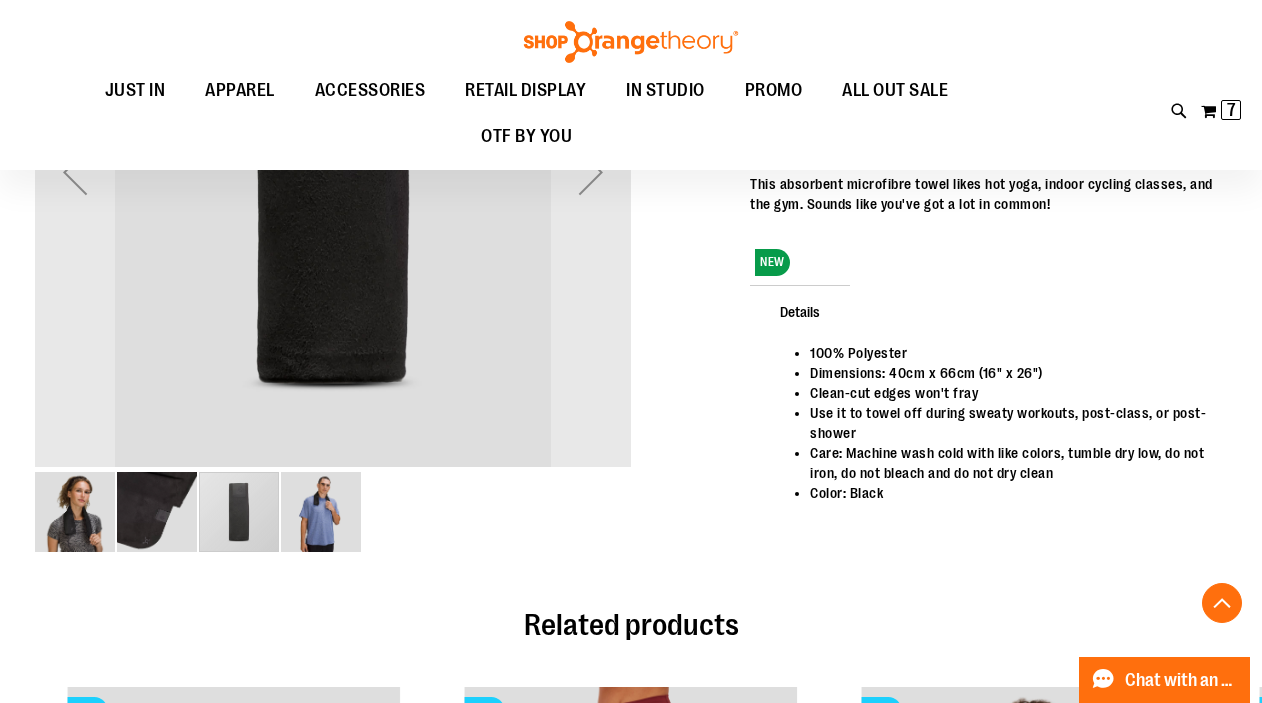 scroll, scrollTop: 426, scrollLeft: 0, axis: vertical 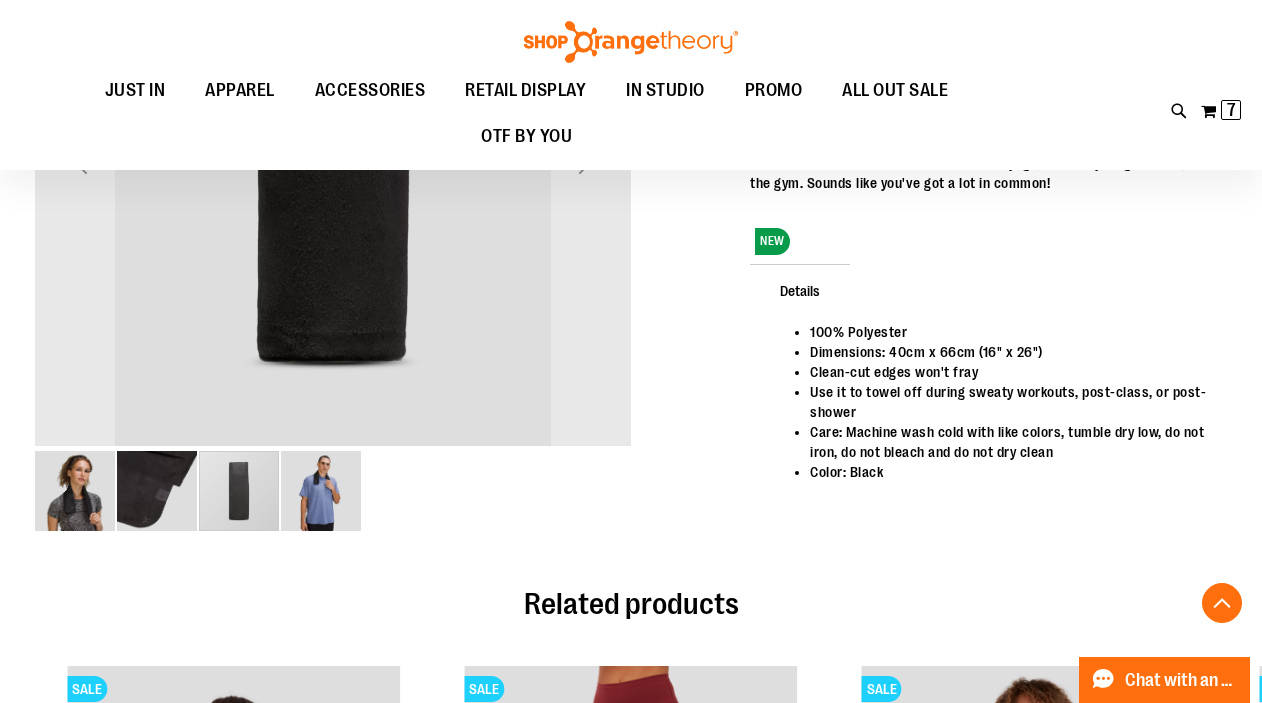 click at bounding box center (321, 491) 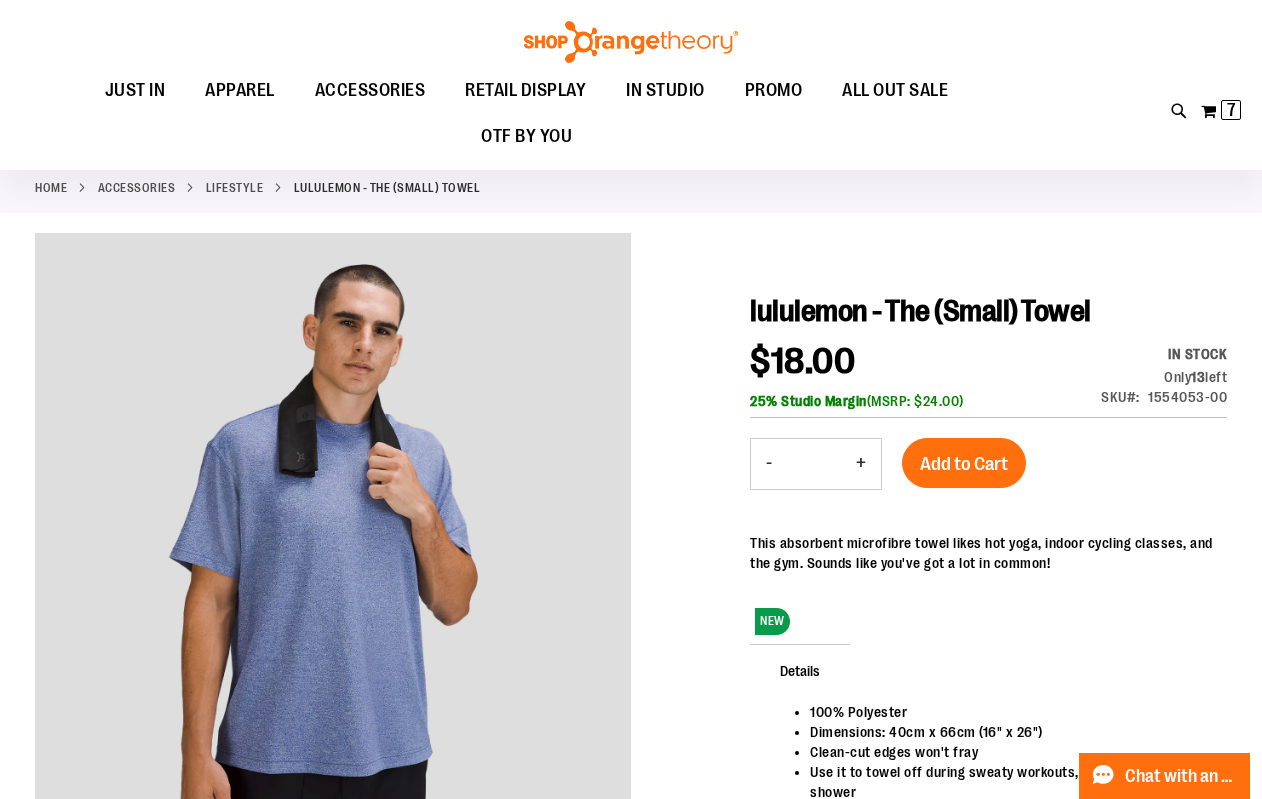 scroll, scrollTop: 105, scrollLeft: 0, axis: vertical 